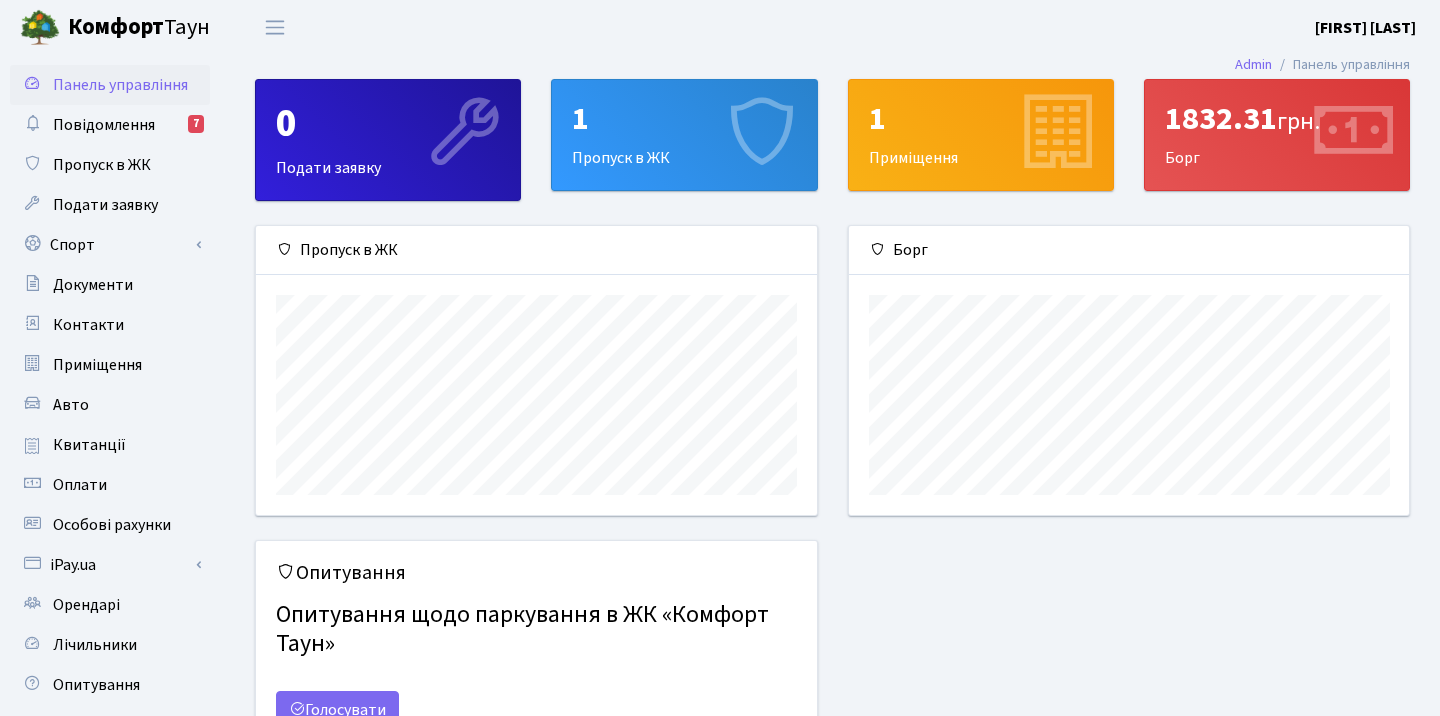 scroll, scrollTop: 0, scrollLeft: 0, axis: both 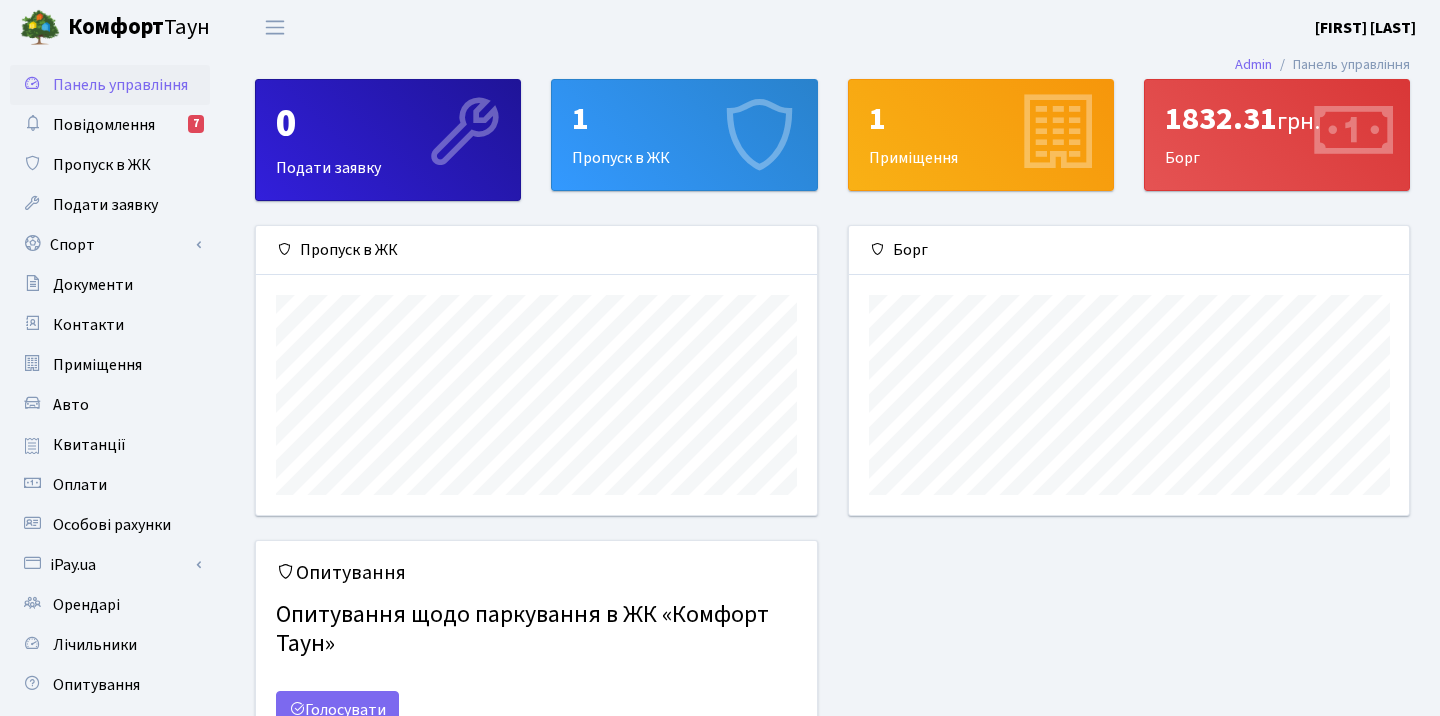 click on "1" at bounding box center [684, 119] 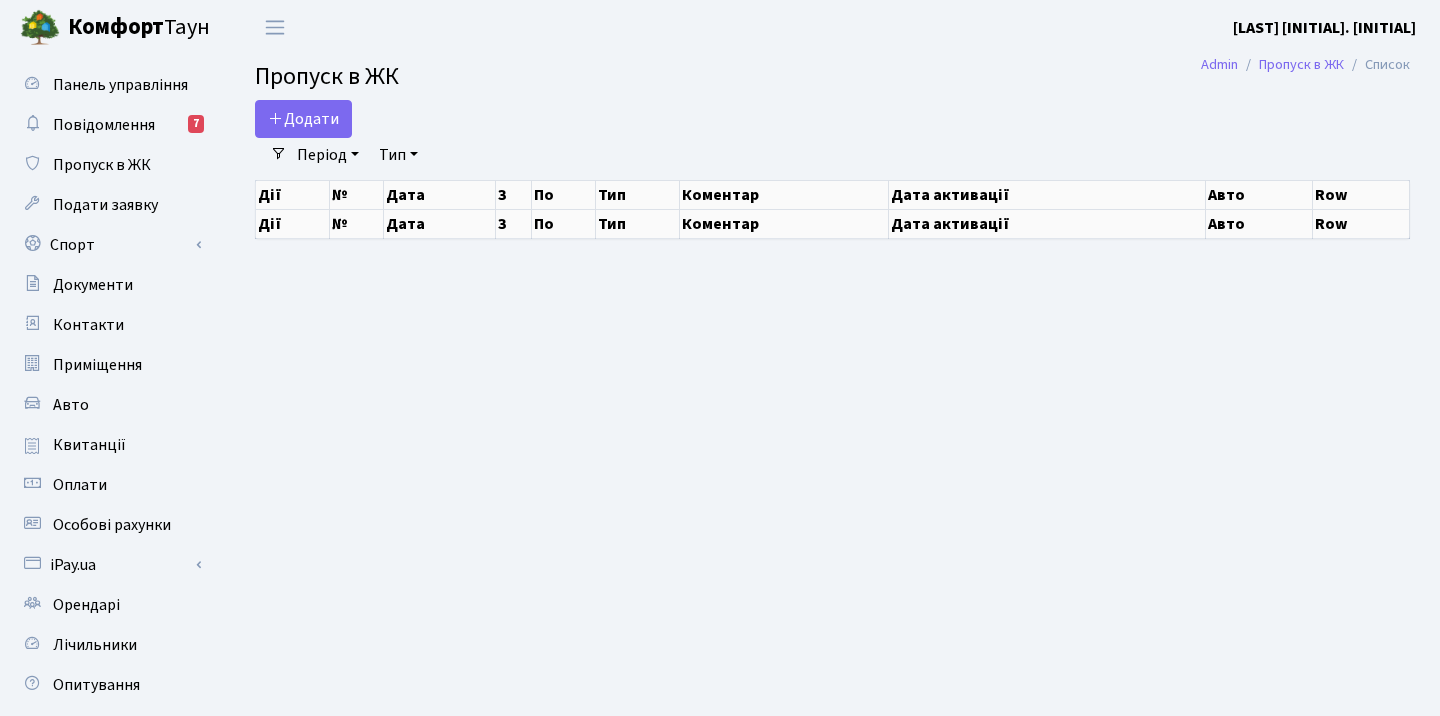 scroll, scrollTop: 0, scrollLeft: 0, axis: both 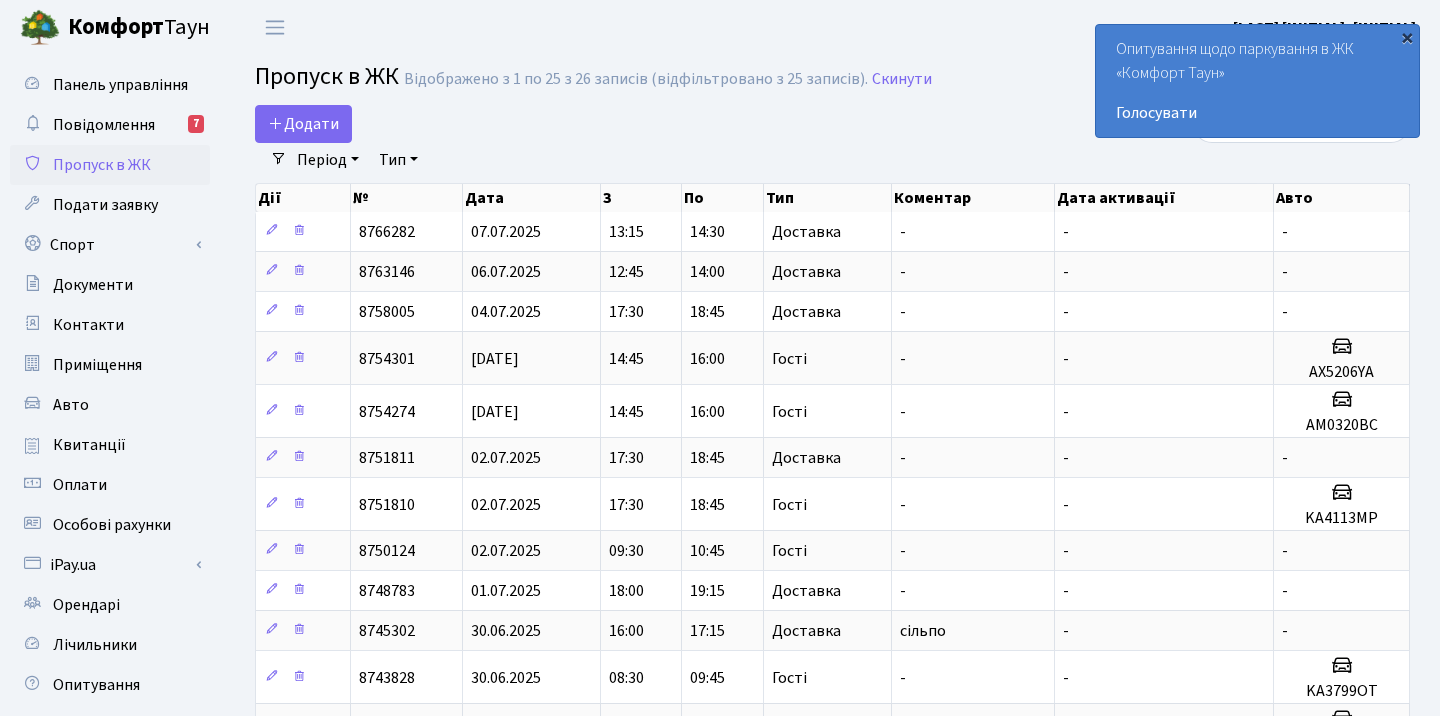 click on "×" at bounding box center [1407, 37] 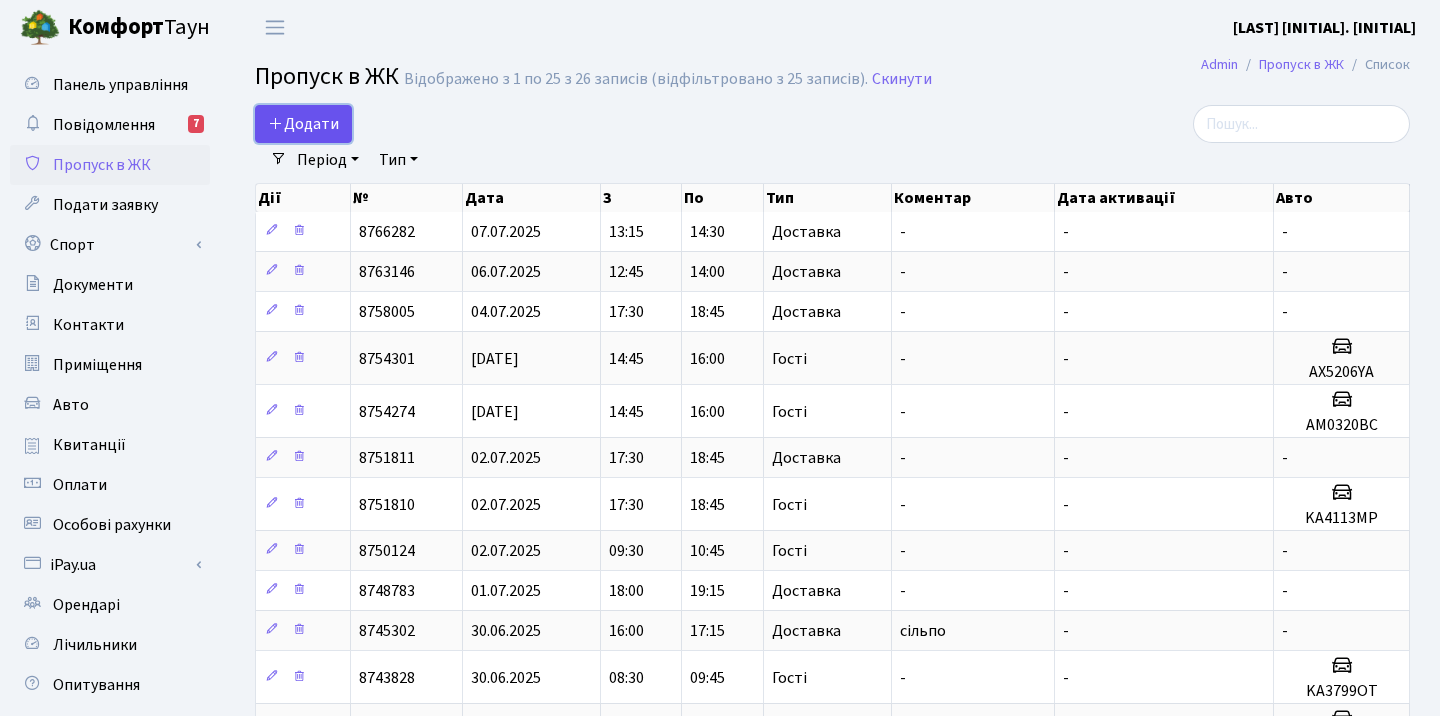 click on "Додати" at bounding box center (303, 124) 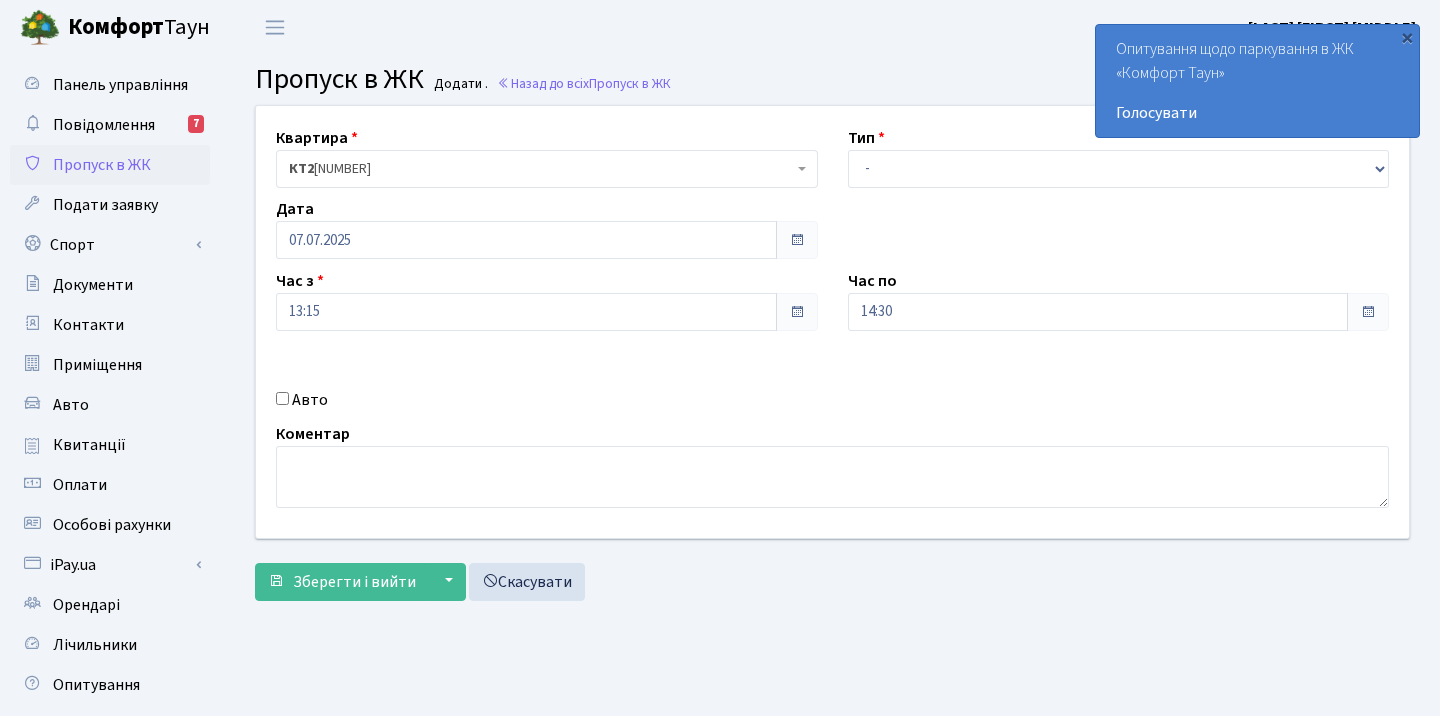 scroll, scrollTop: 0, scrollLeft: 0, axis: both 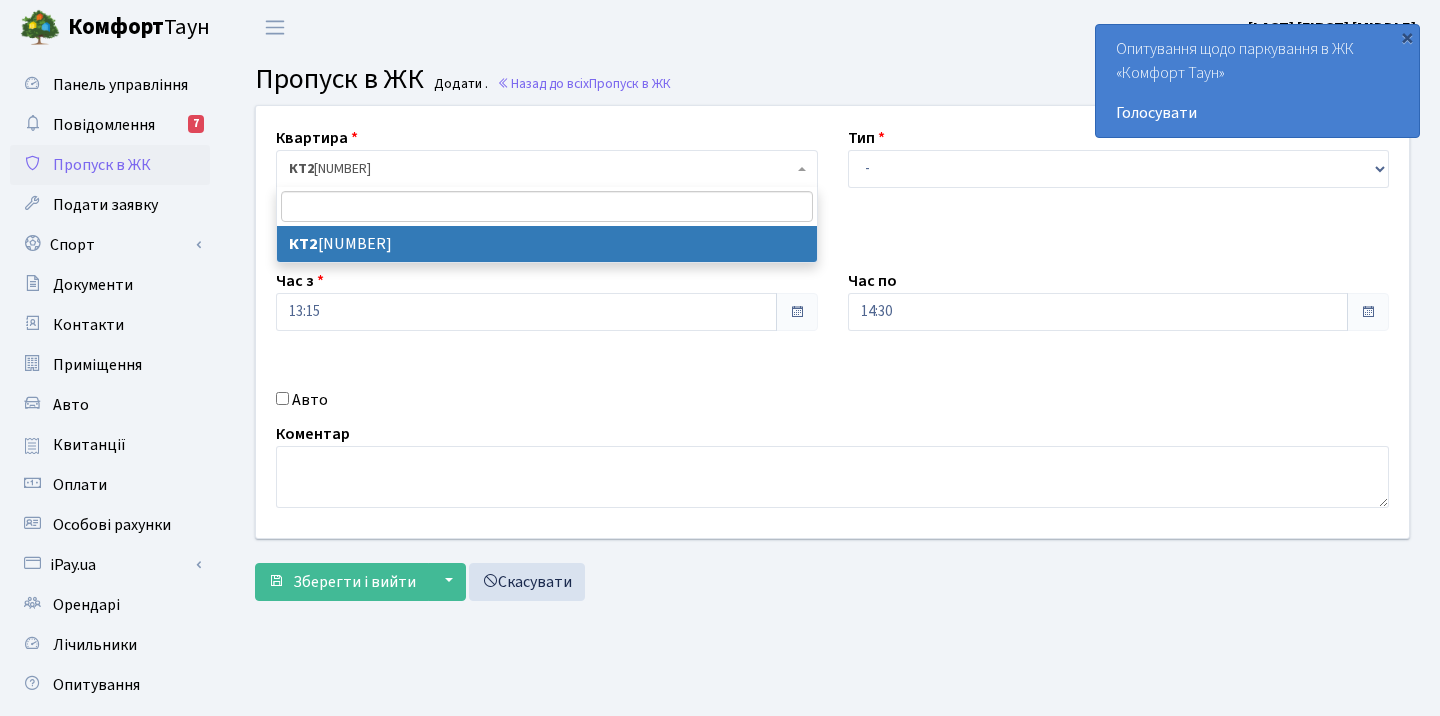 click on "КТ2    2-1689" at bounding box center [541, 169] 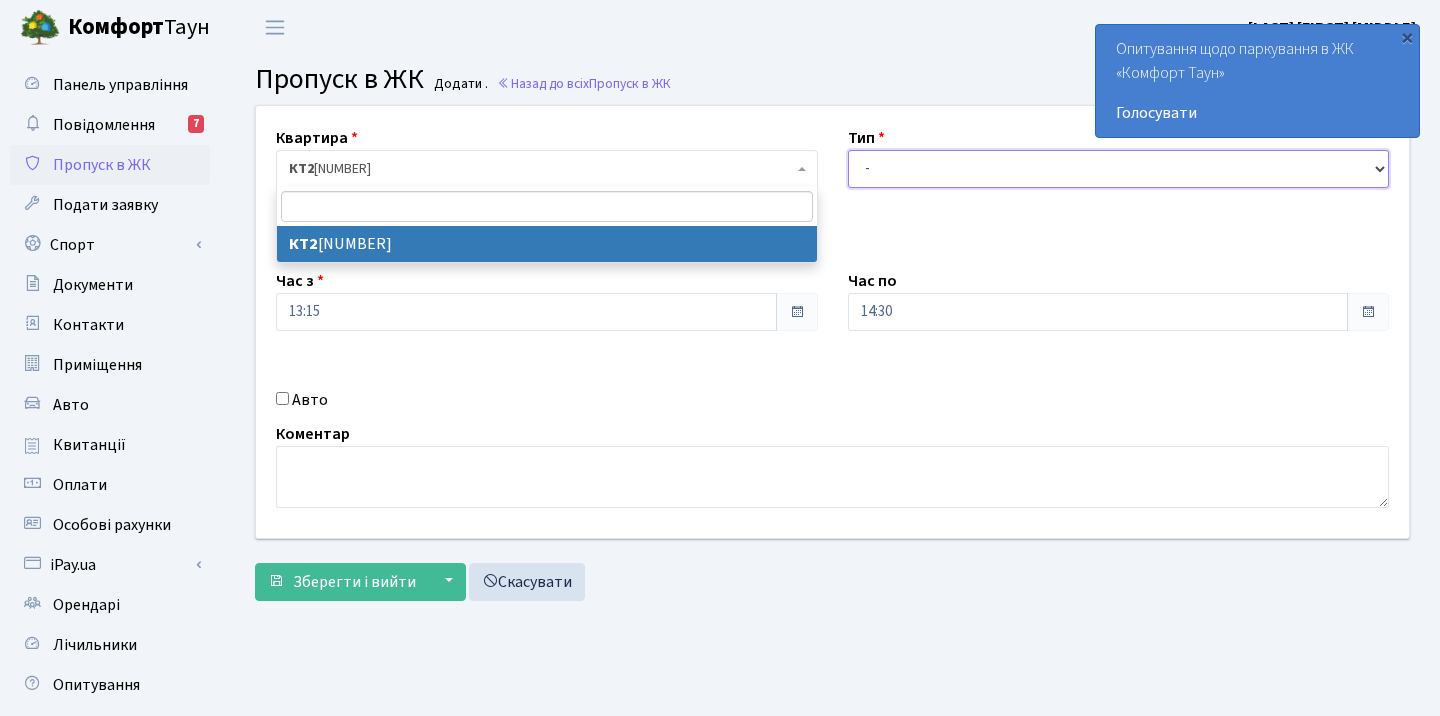 click on "-
Доставка
Таксі
Гості
Сервіс" at bounding box center [1119, 169] 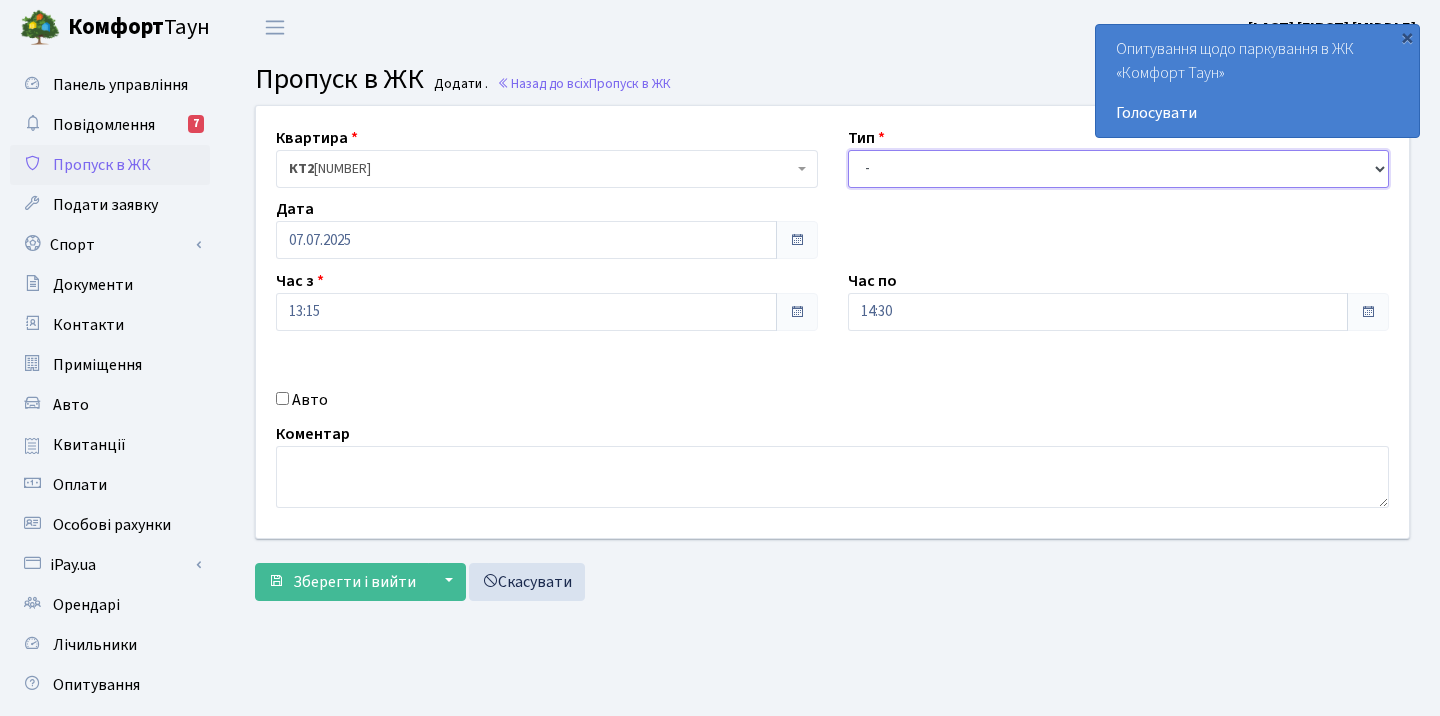 select on "1" 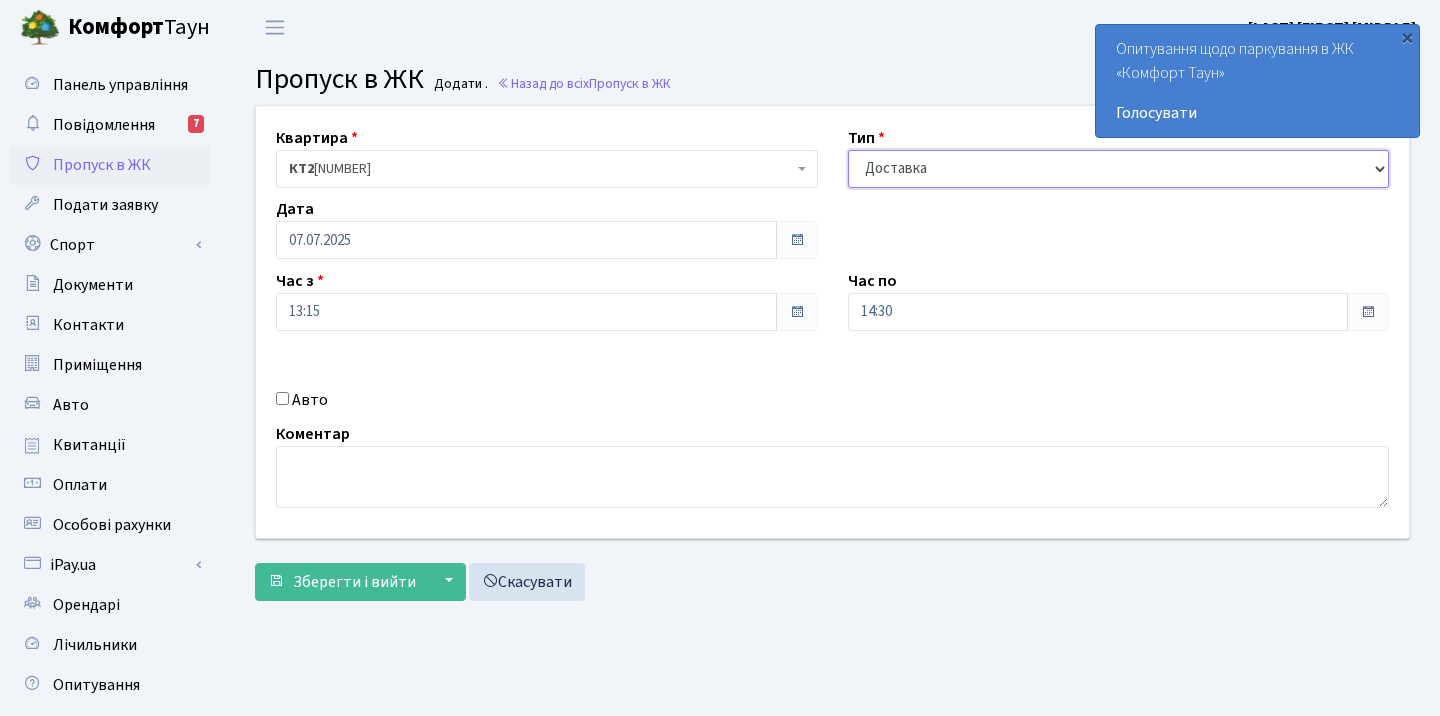 click on "-
Доставка
Таксі
Гості
Сервіс" at bounding box center [1119, 169] 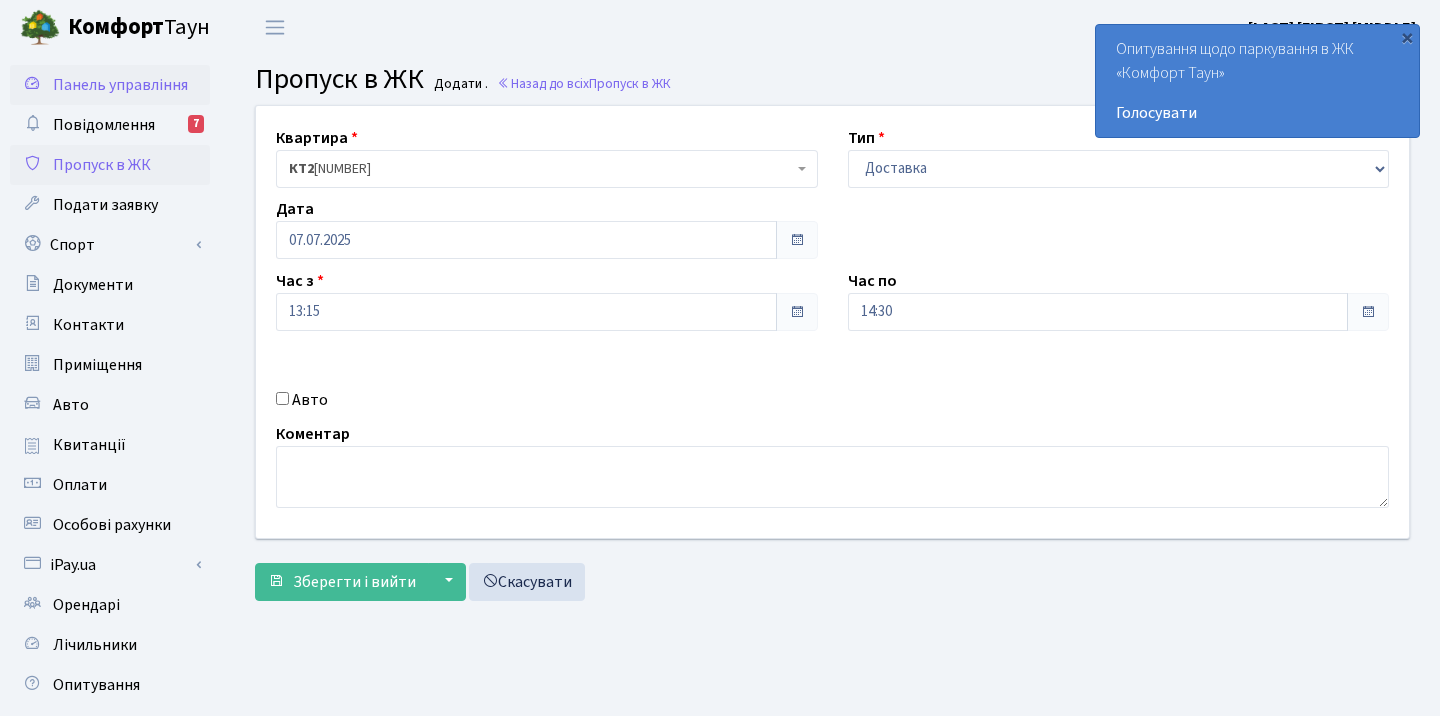 click on "Панель управління" at bounding box center [120, 85] 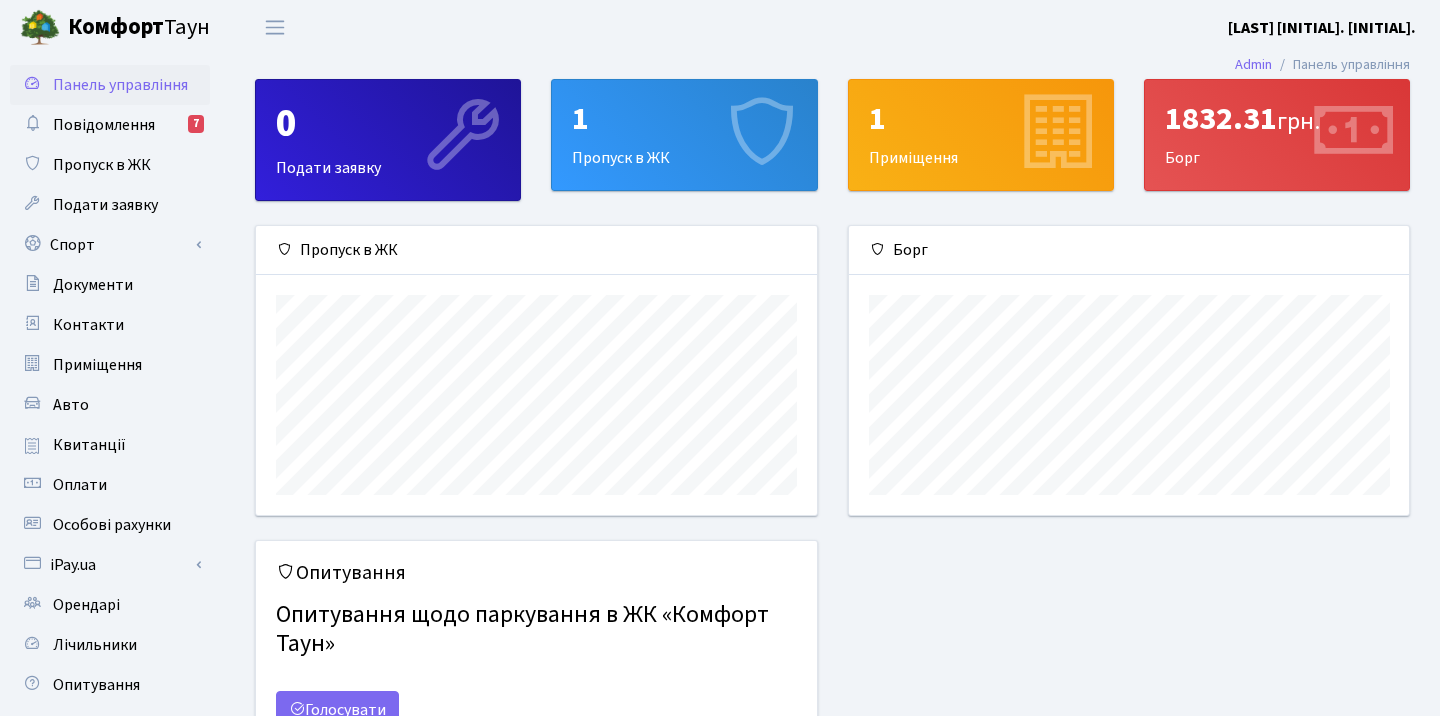 scroll, scrollTop: 0, scrollLeft: 0, axis: both 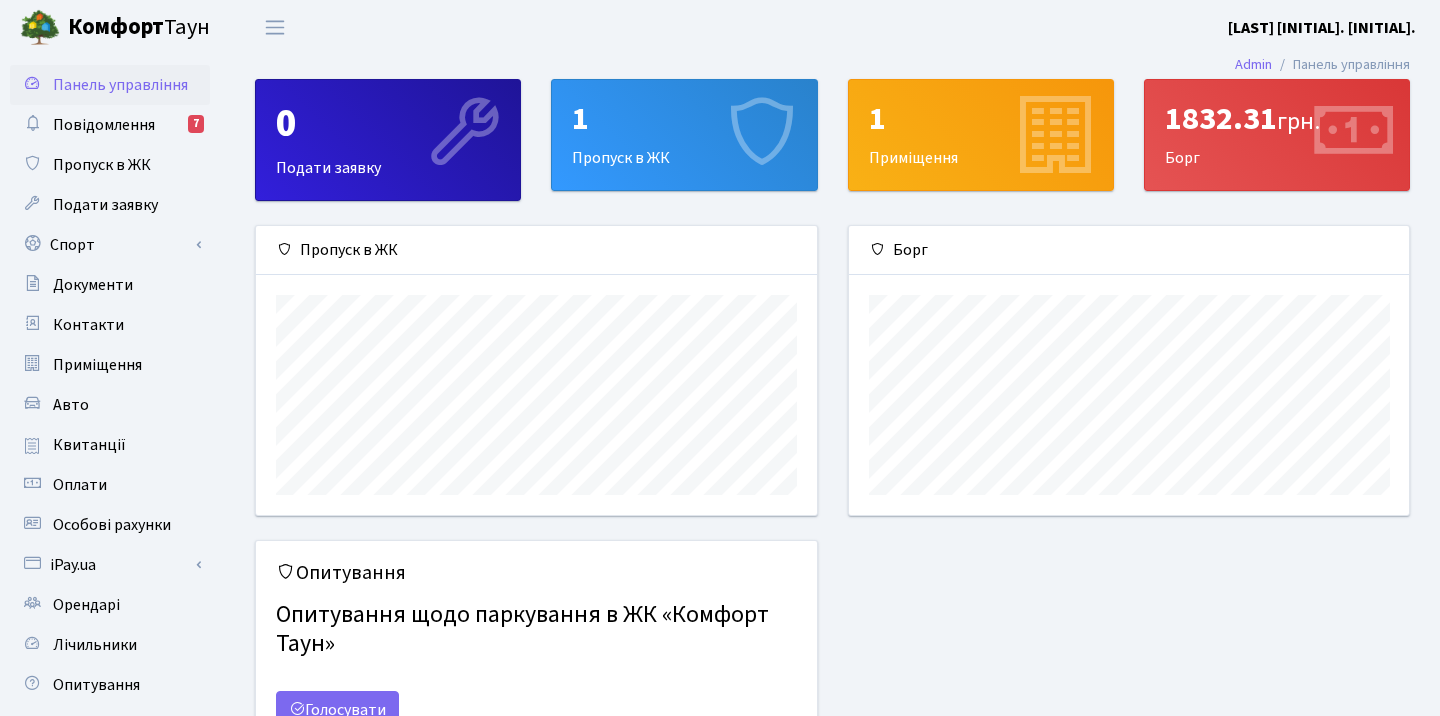 click on "1" at bounding box center [981, 119] 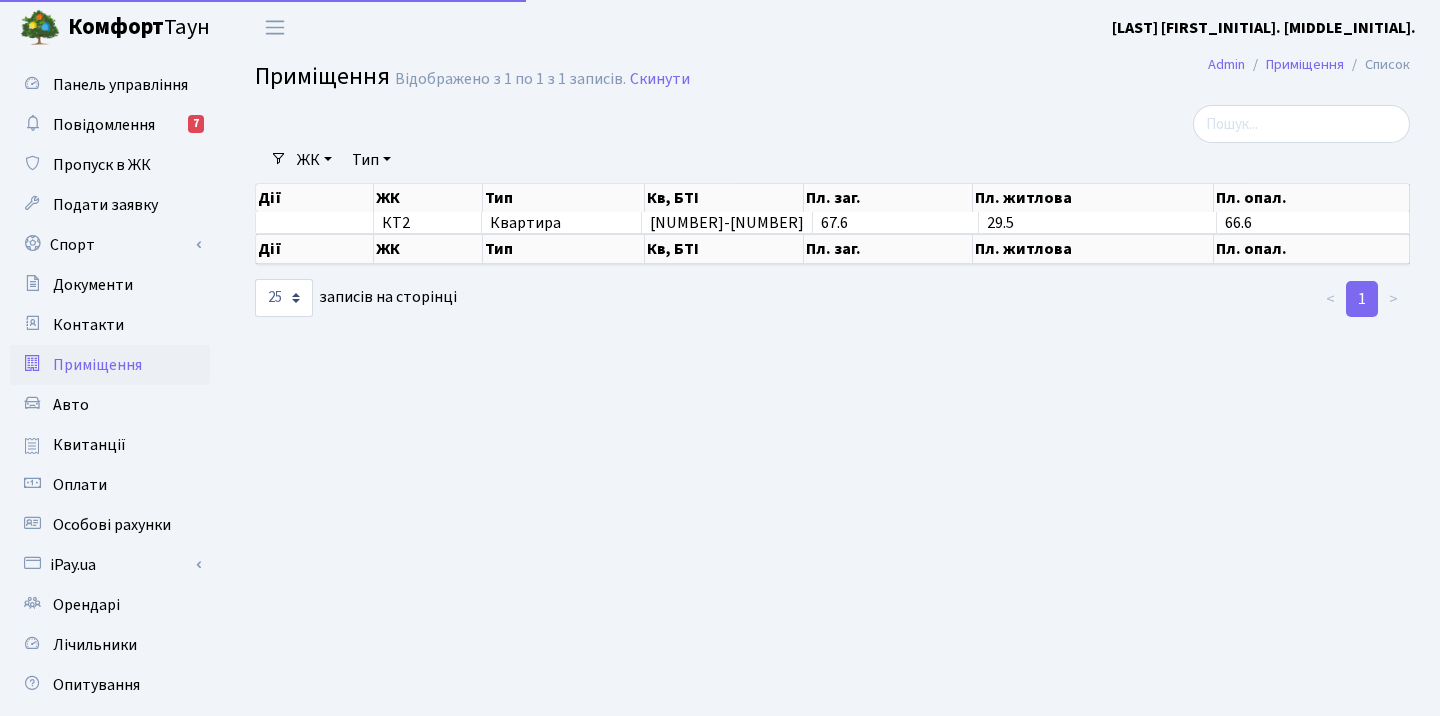 scroll, scrollTop: 0, scrollLeft: 0, axis: both 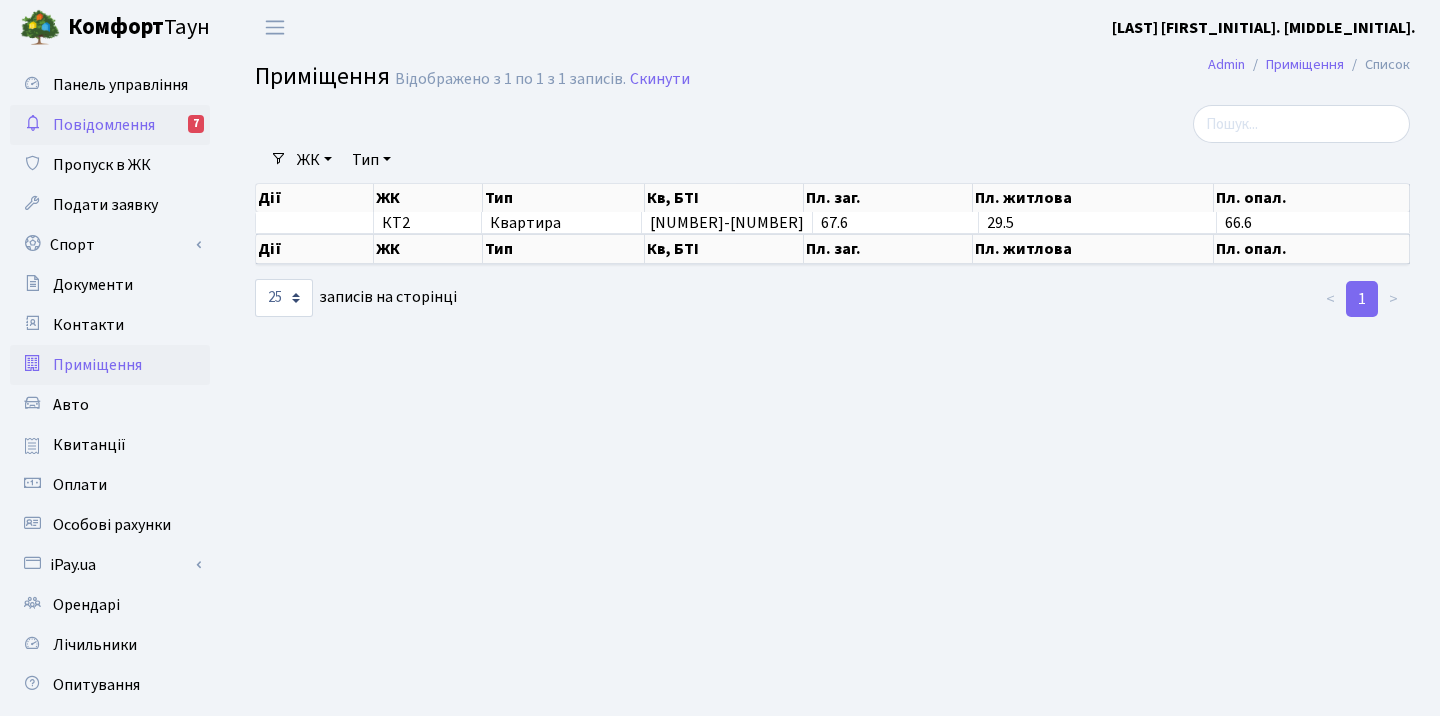 click on "Повідомлення" at bounding box center (104, 125) 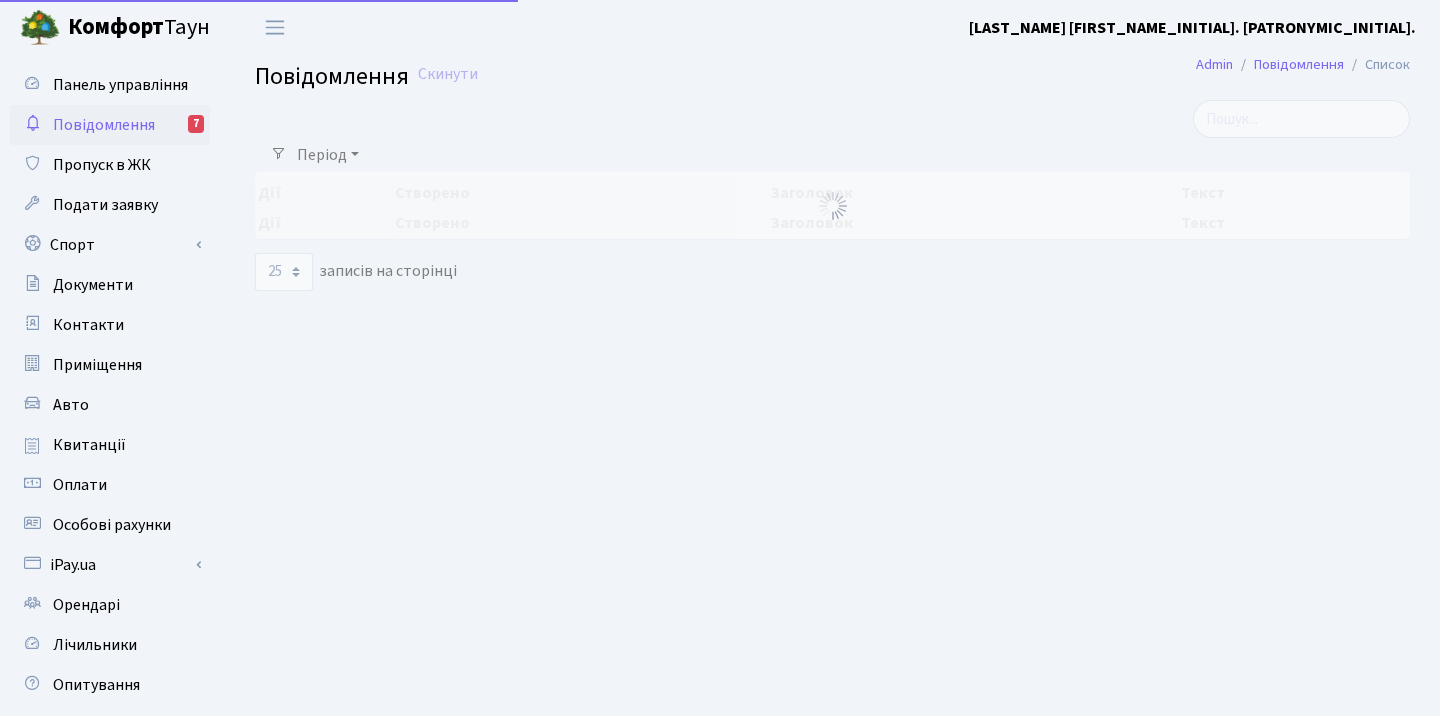 scroll, scrollTop: 0, scrollLeft: 0, axis: both 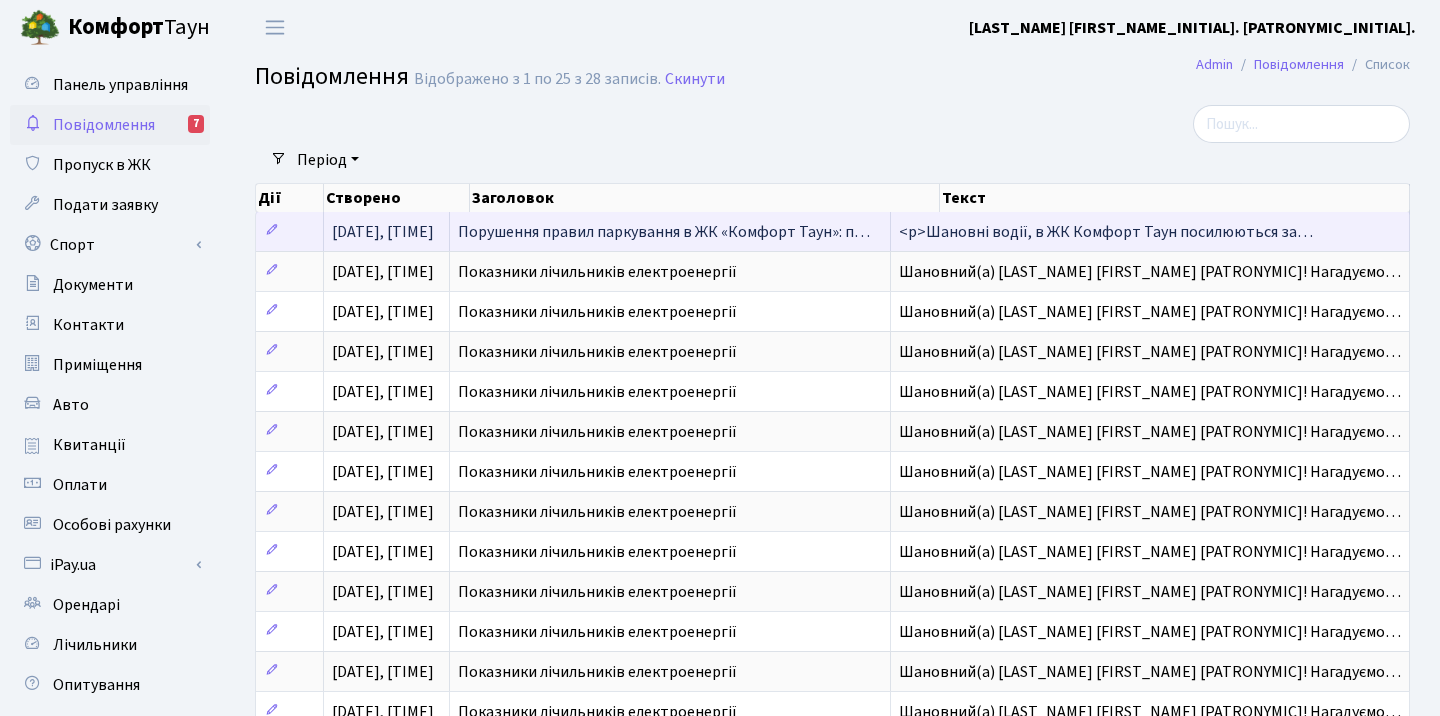 click on "Порушення правил паркування в ЖК «Комфорт Таун»: п…" at bounding box center [383, 232] 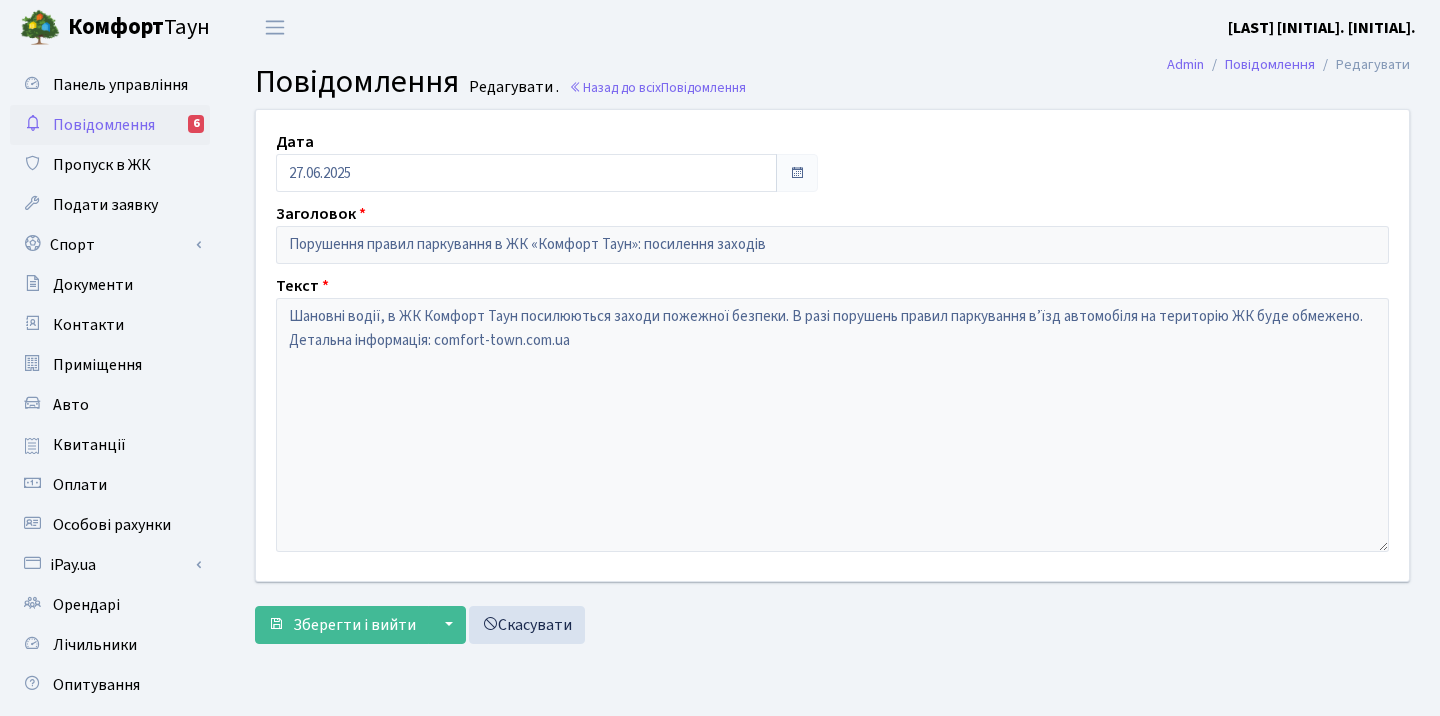 scroll, scrollTop: 0, scrollLeft: 0, axis: both 